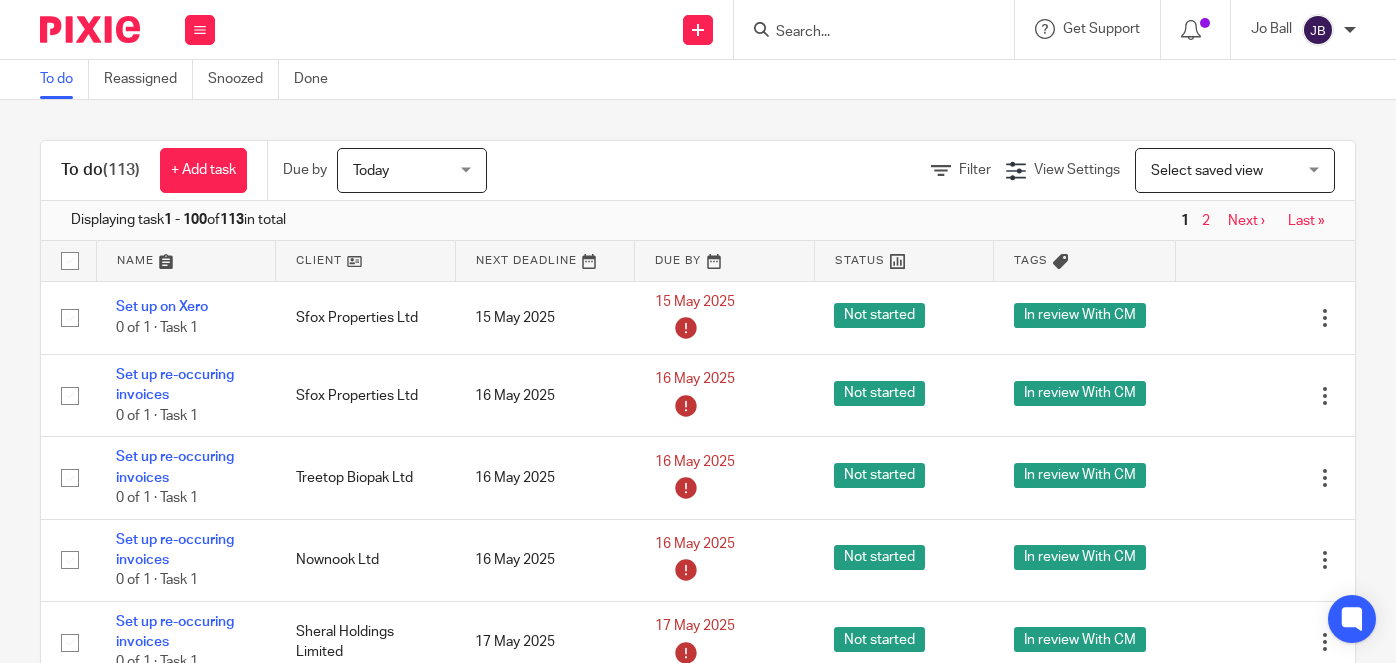 scroll, scrollTop: 0, scrollLeft: 0, axis: both 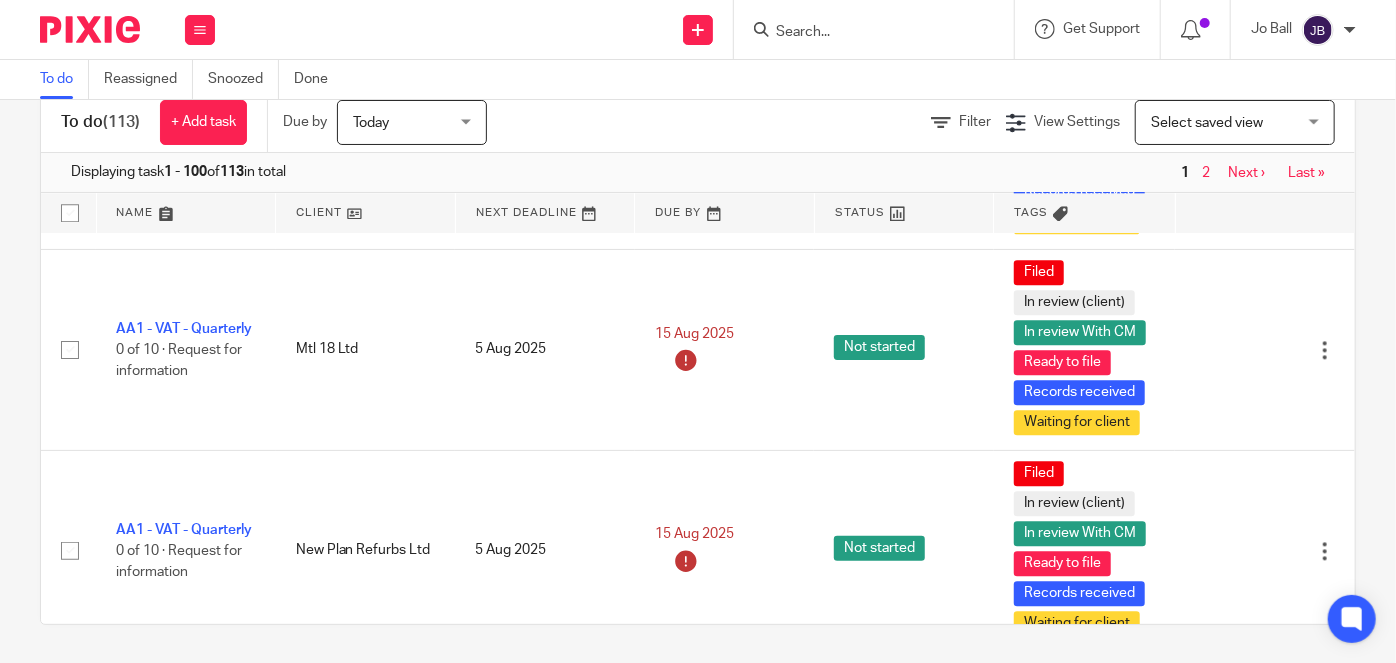 click at bounding box center (864, 33) 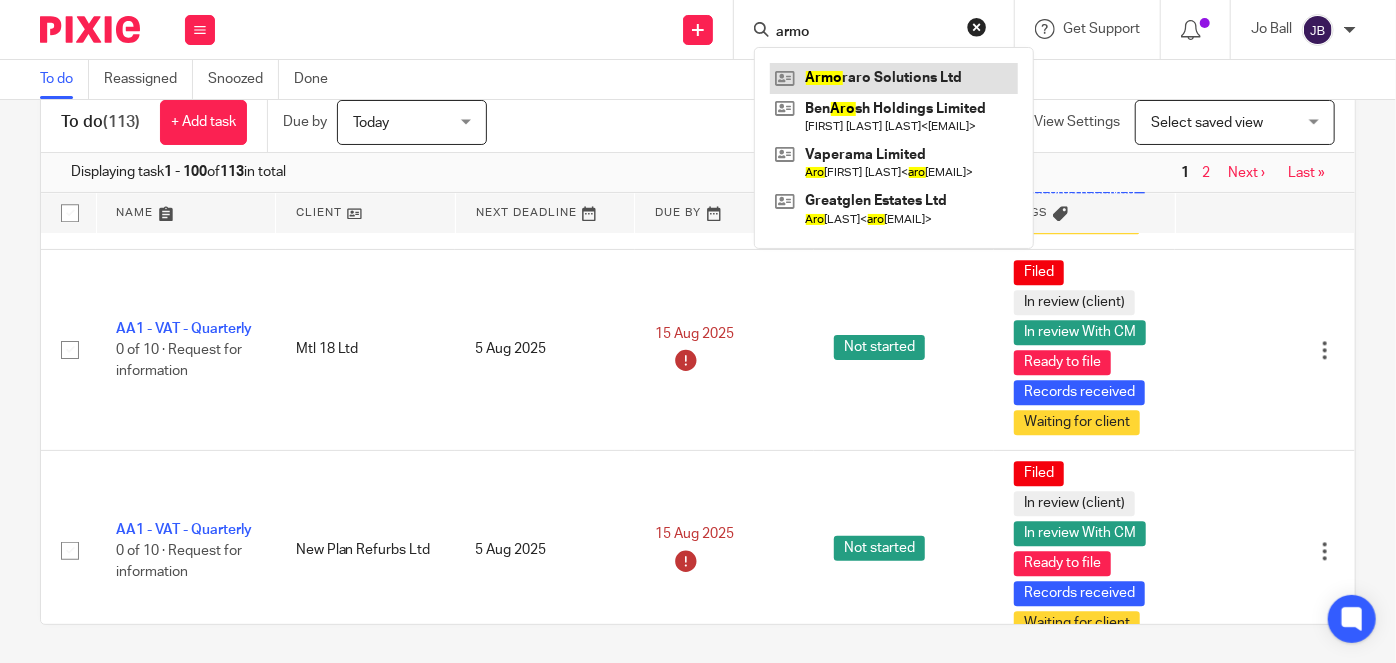 type on "armo" 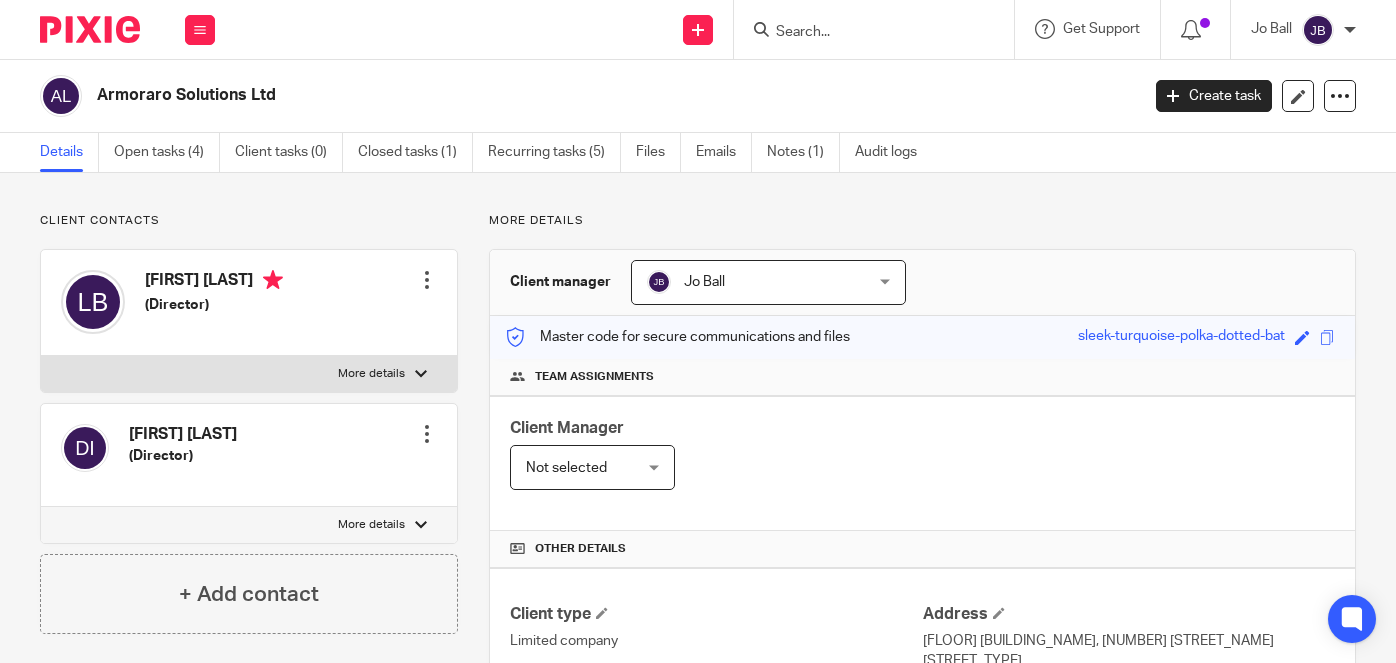 scroll, scrollTop: 0, scrollLeft: 0, axis: both 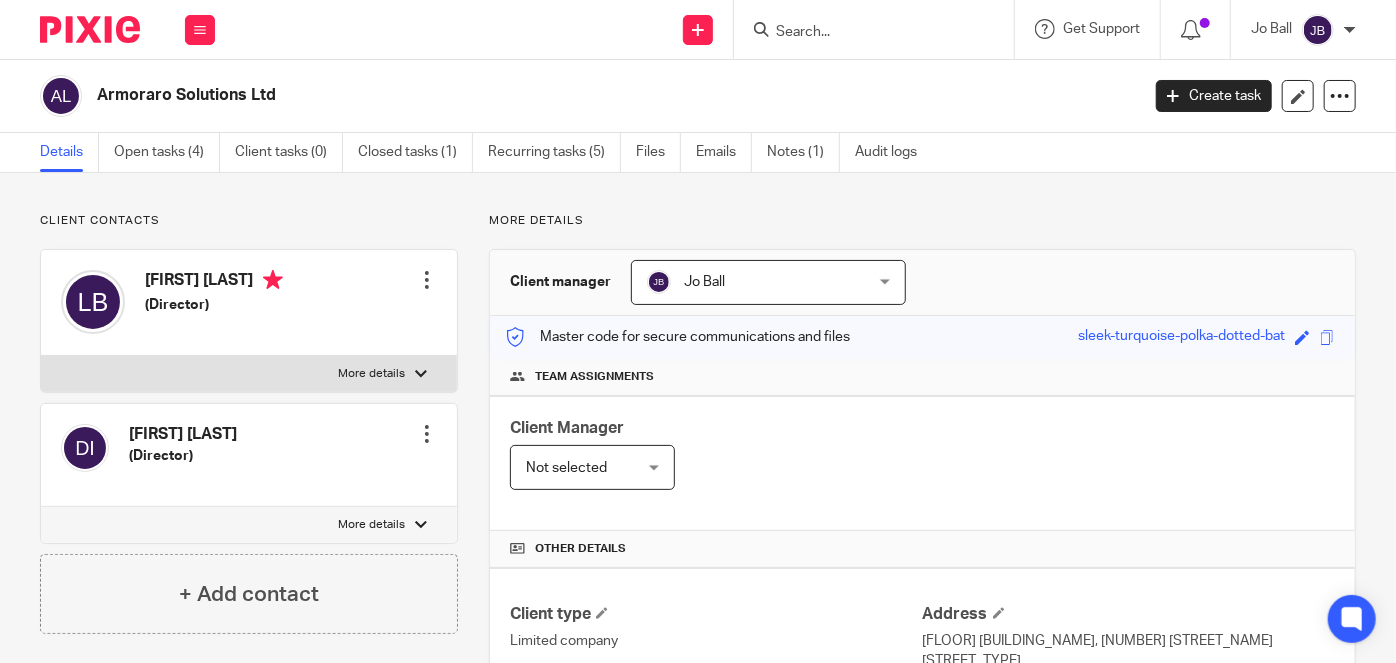 click on "Jo Ball" at bounding box center [750, 282] 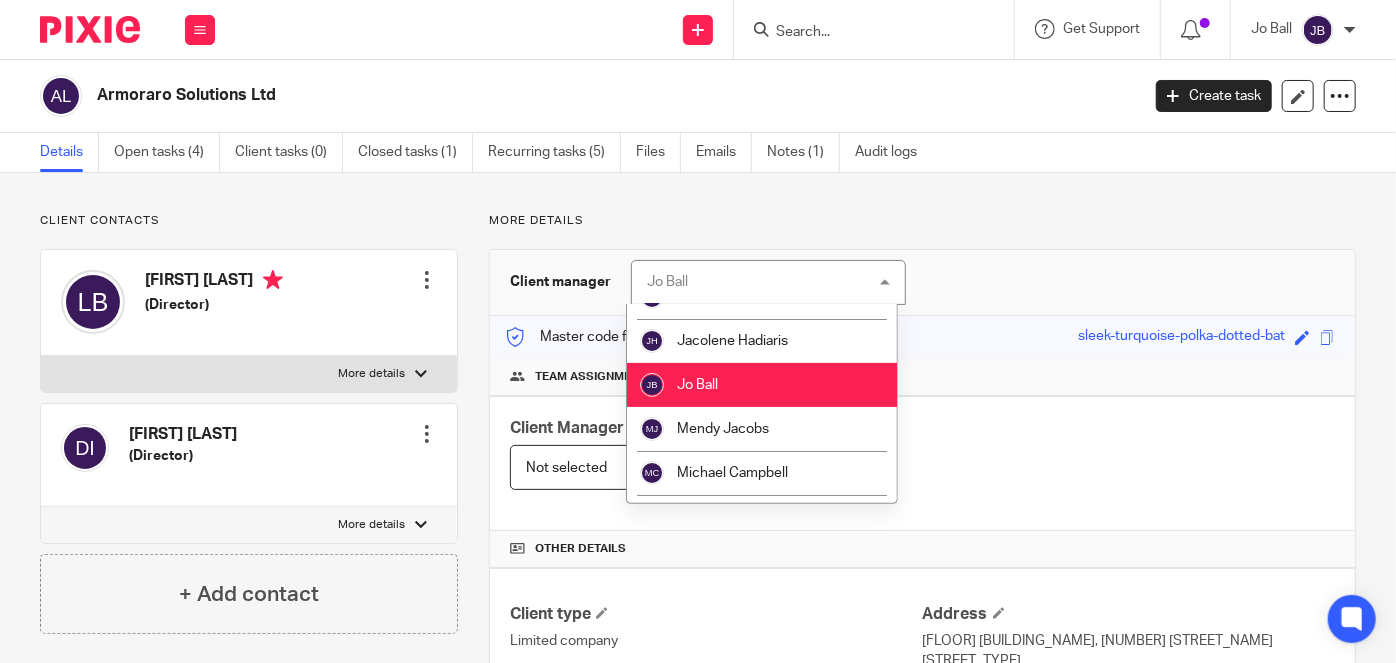 scroll, scrollTop: 328, scrollLeft: 0, axis: vertical 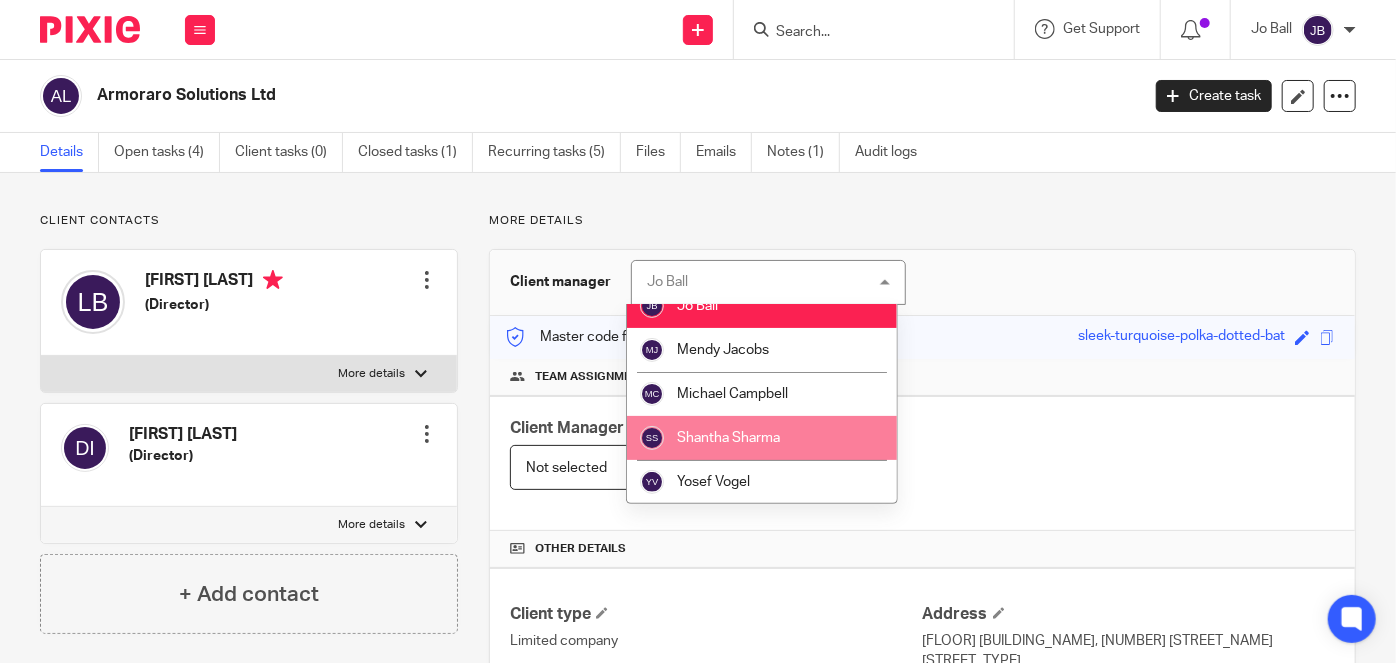 click on "Shantha Sharma" at bounding box center (762, 438) 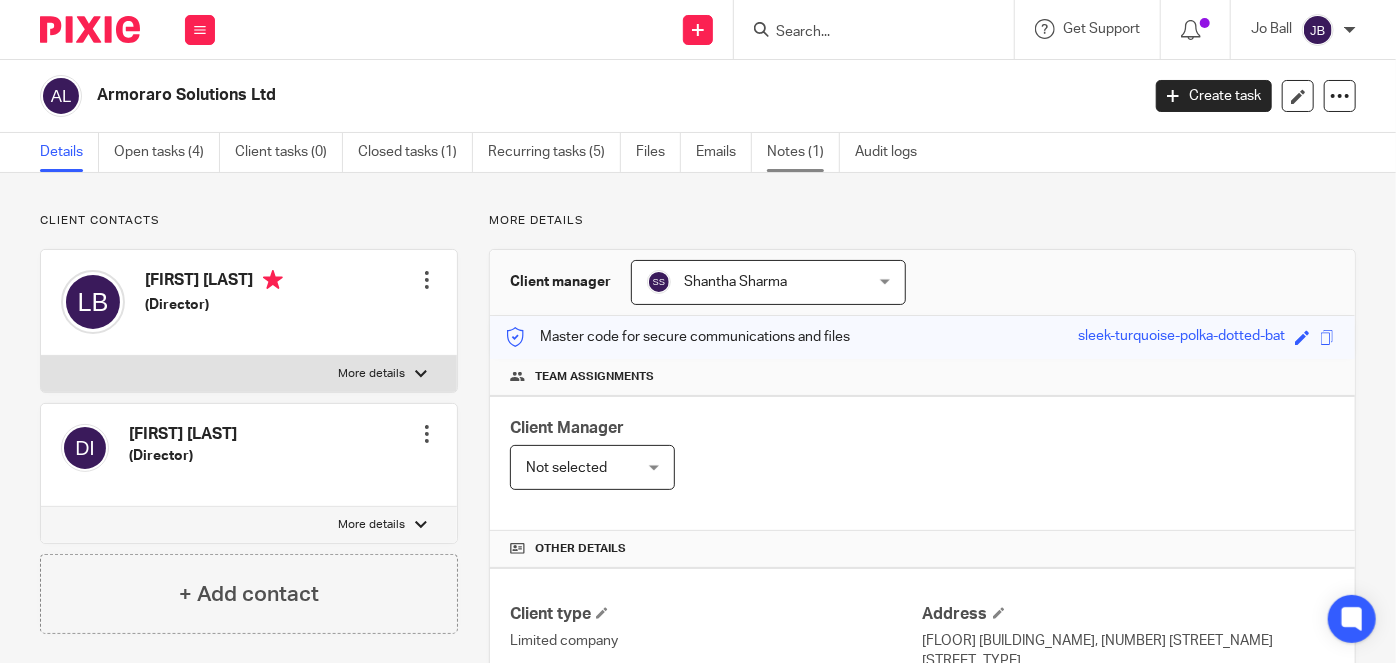 click on "Notes (1)" at bounding box center [803, 152] 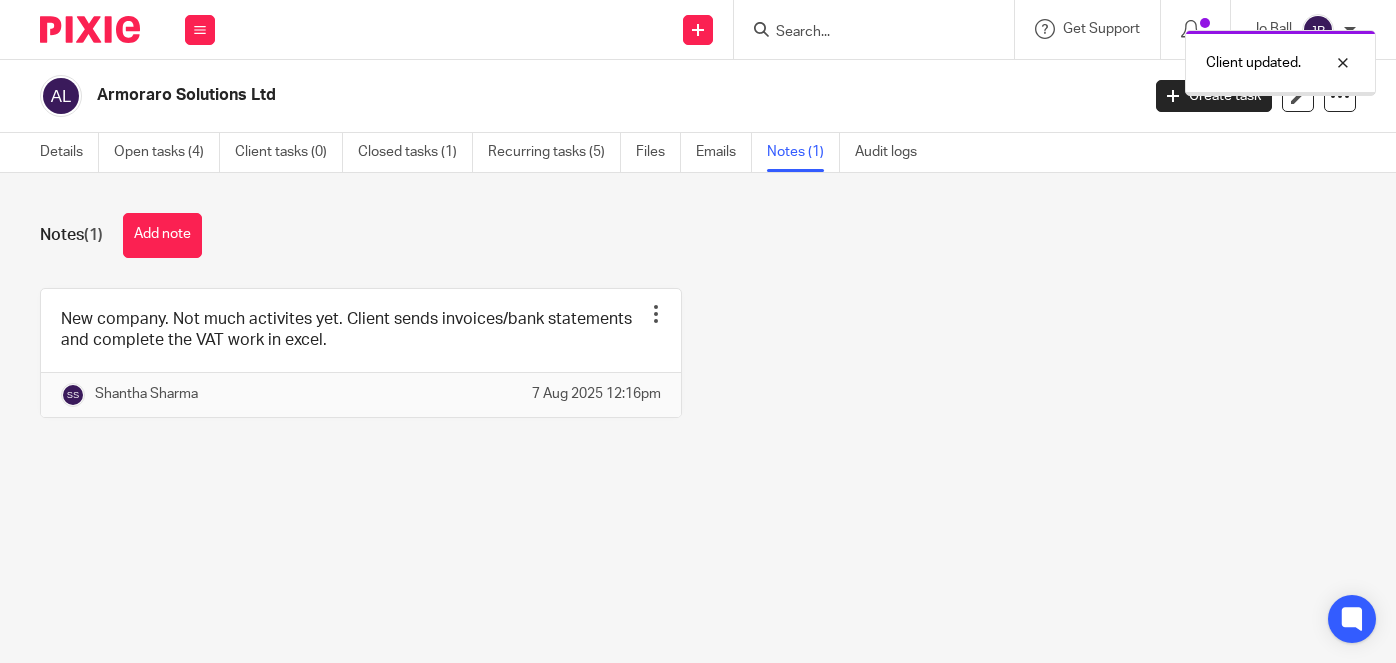 scroll, scrollTop: 0, scrollLeft: 0, axis: both 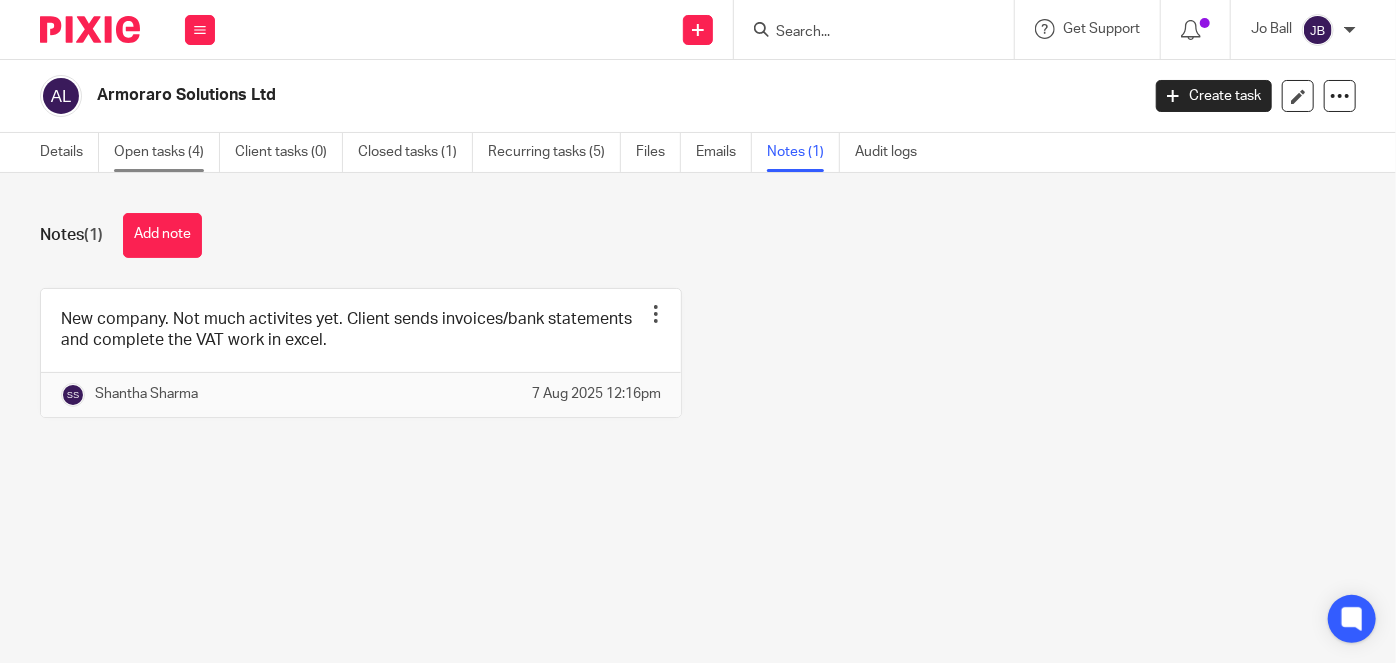 click on "Open tasks (4)" at bounding box center [167, 152] 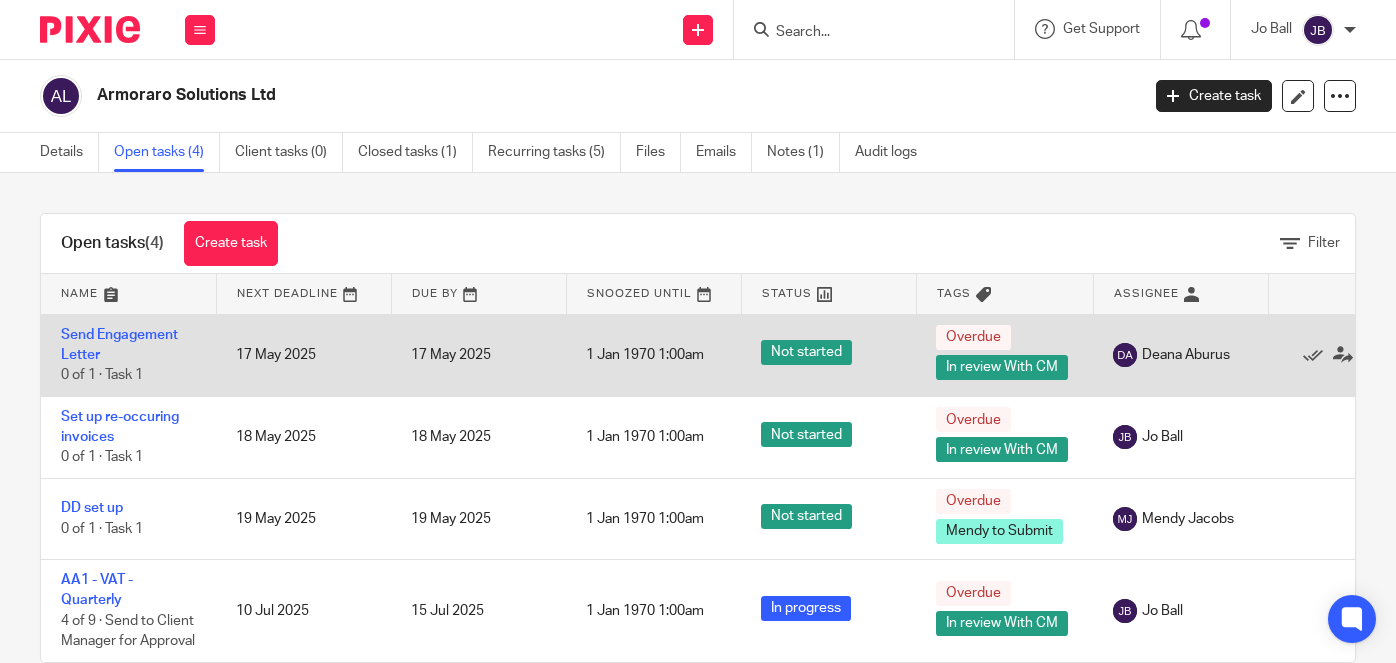 scroll, scrollTop: 0, scrollLeft: 0, axis: both 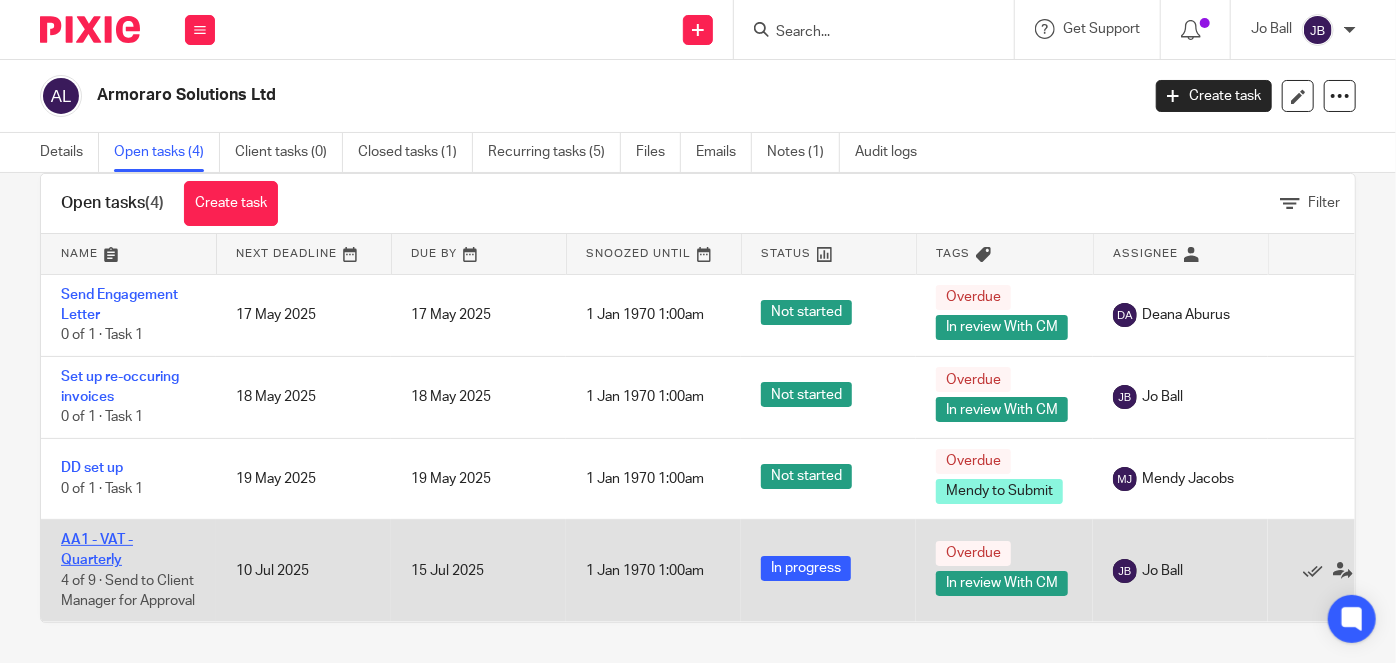 click on "AA1 - VAT - Quarterly" at bounding box center [97, 550] 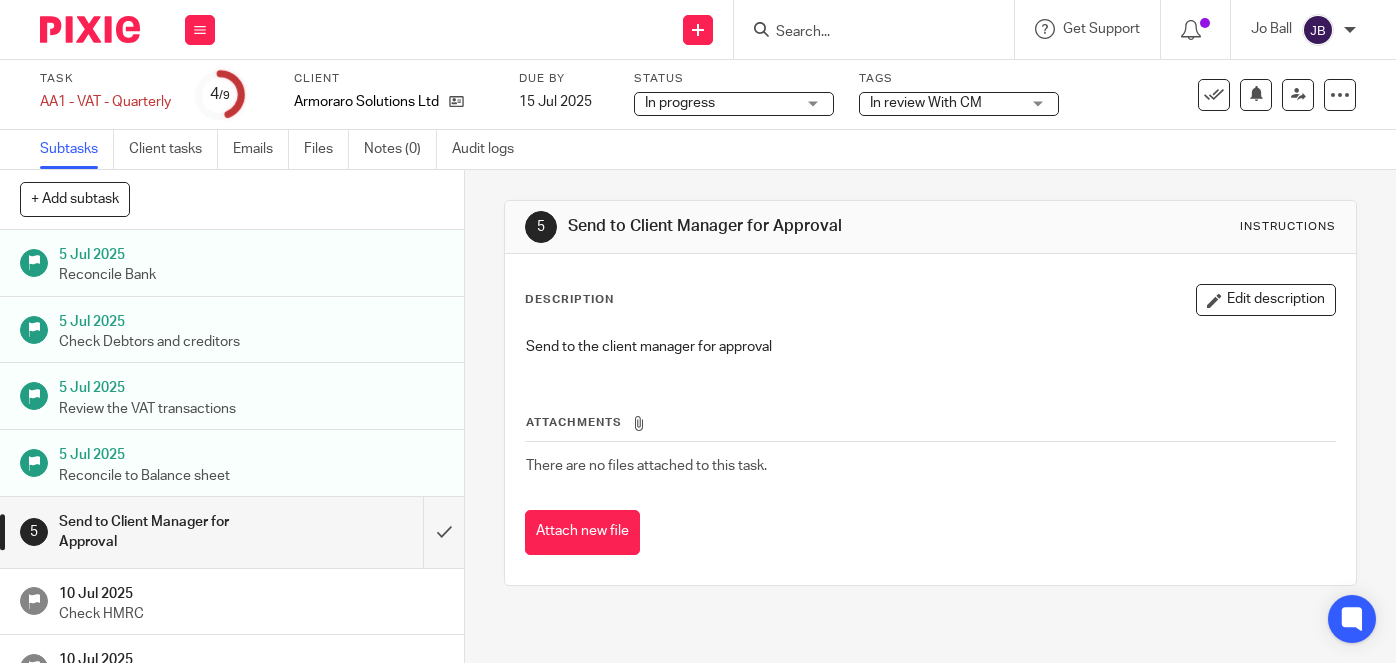scroll, scrollTop: 0, scrollLeft: 0, axis: both 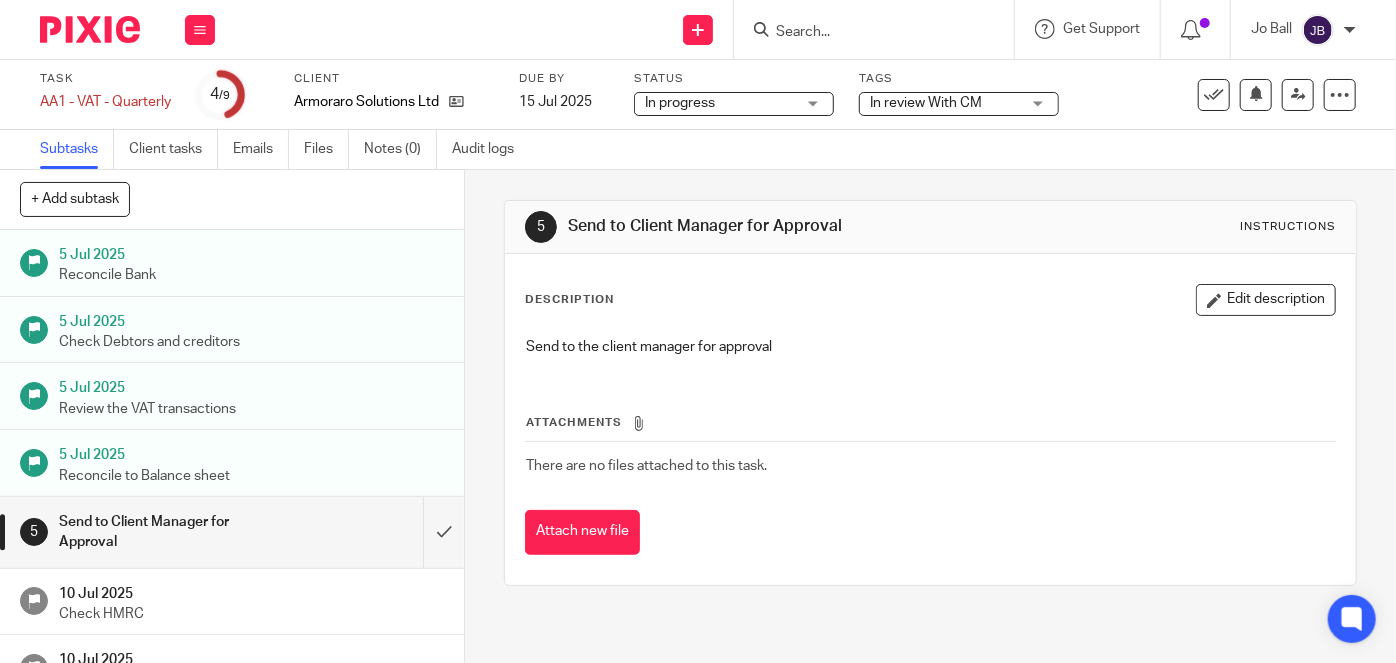 drag, startPoint x: 0, startPoint y: 0, endPoint x: 909, endPoint y: 107, distance: 915.27594 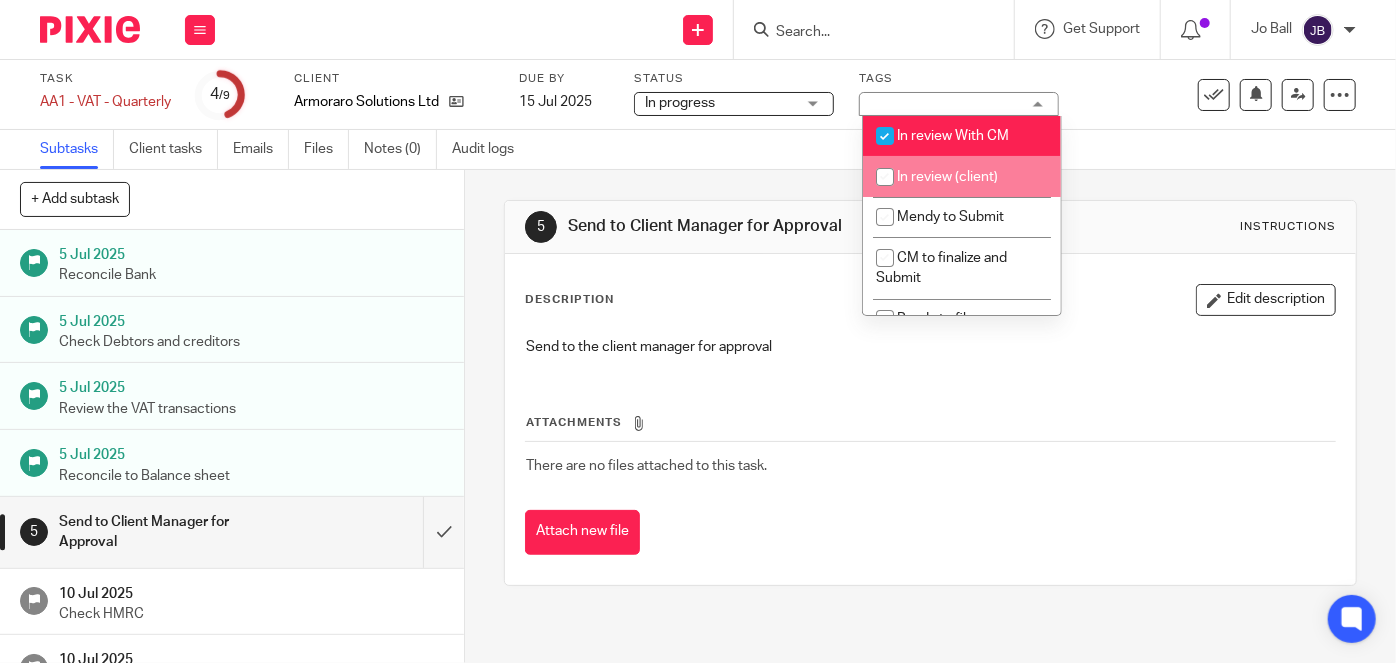 click on "In review With CM" at bounding box center [953, 136] 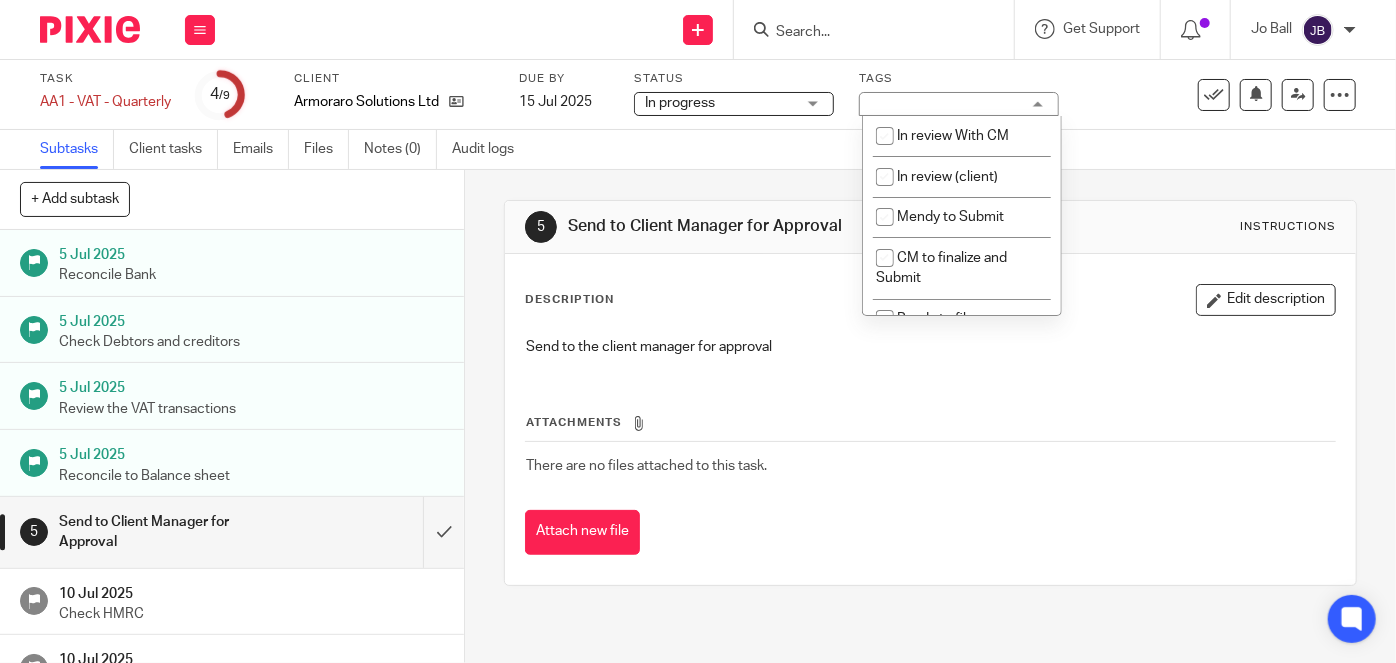 checkbox on "false" 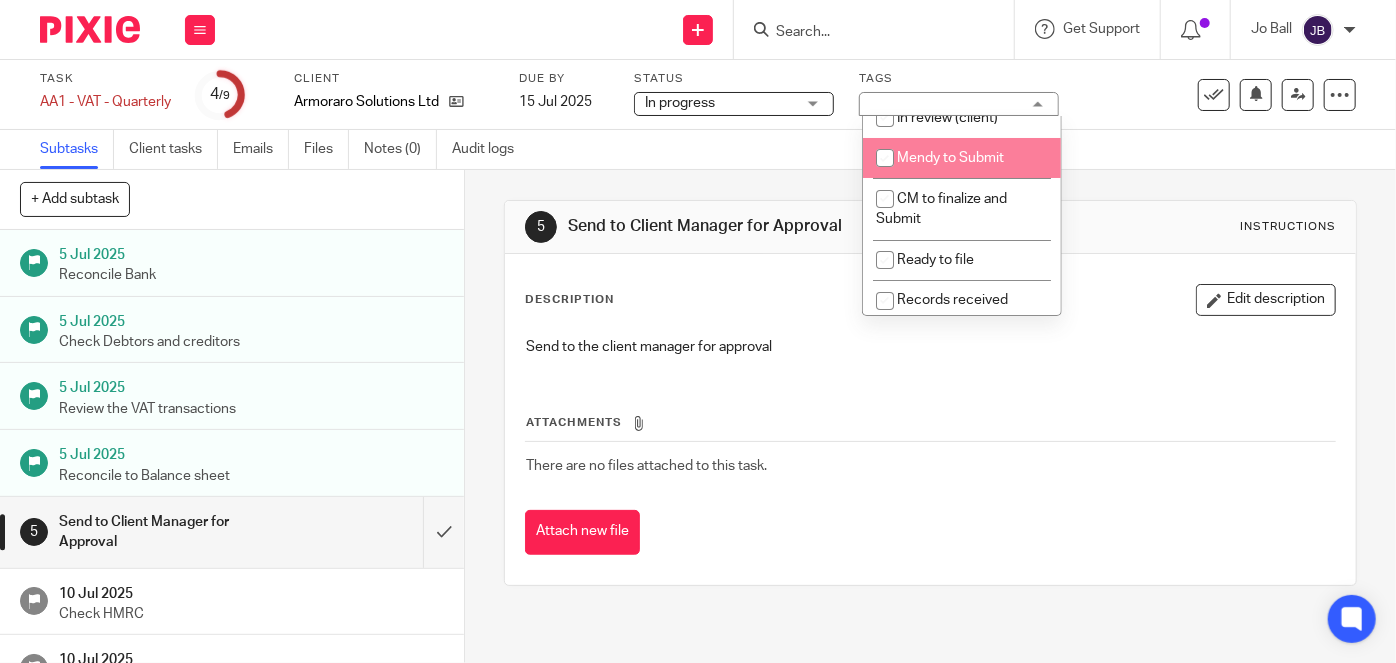 scroll, scrollTop: 90, scrollLeft: 0, axis: vertical 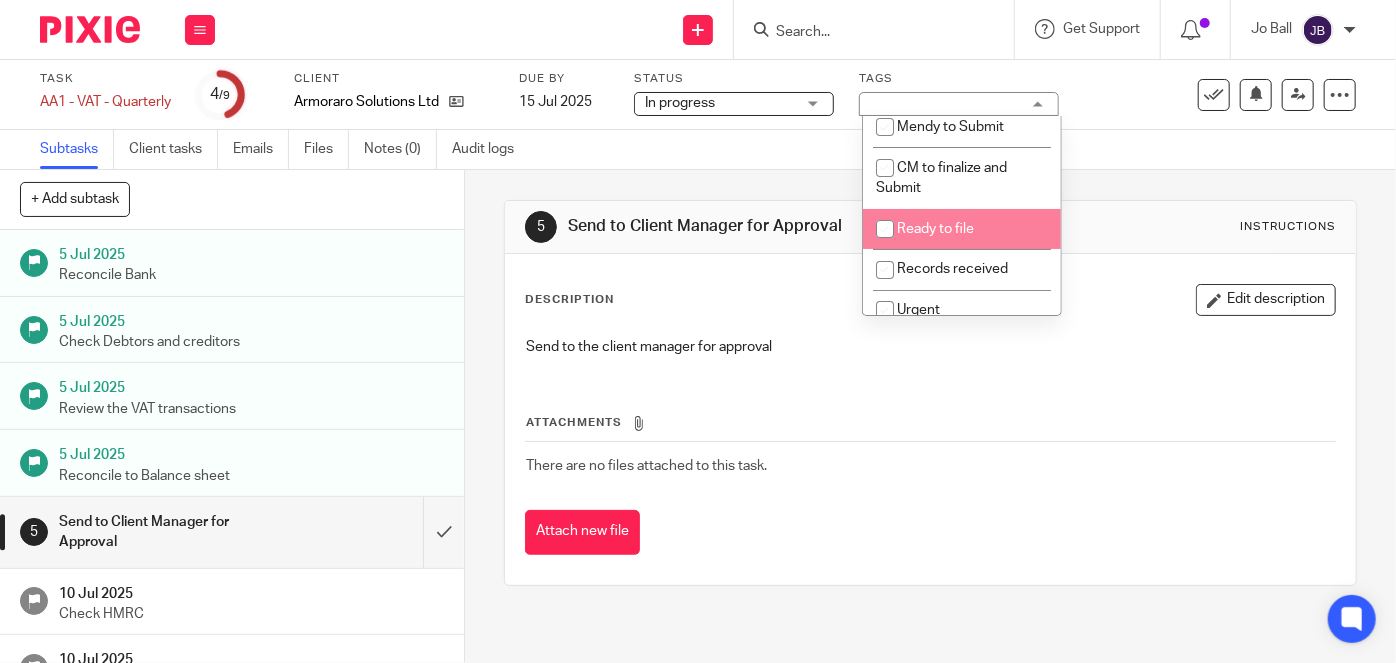 click on "Ready to file" at bounding box center [962, 229] 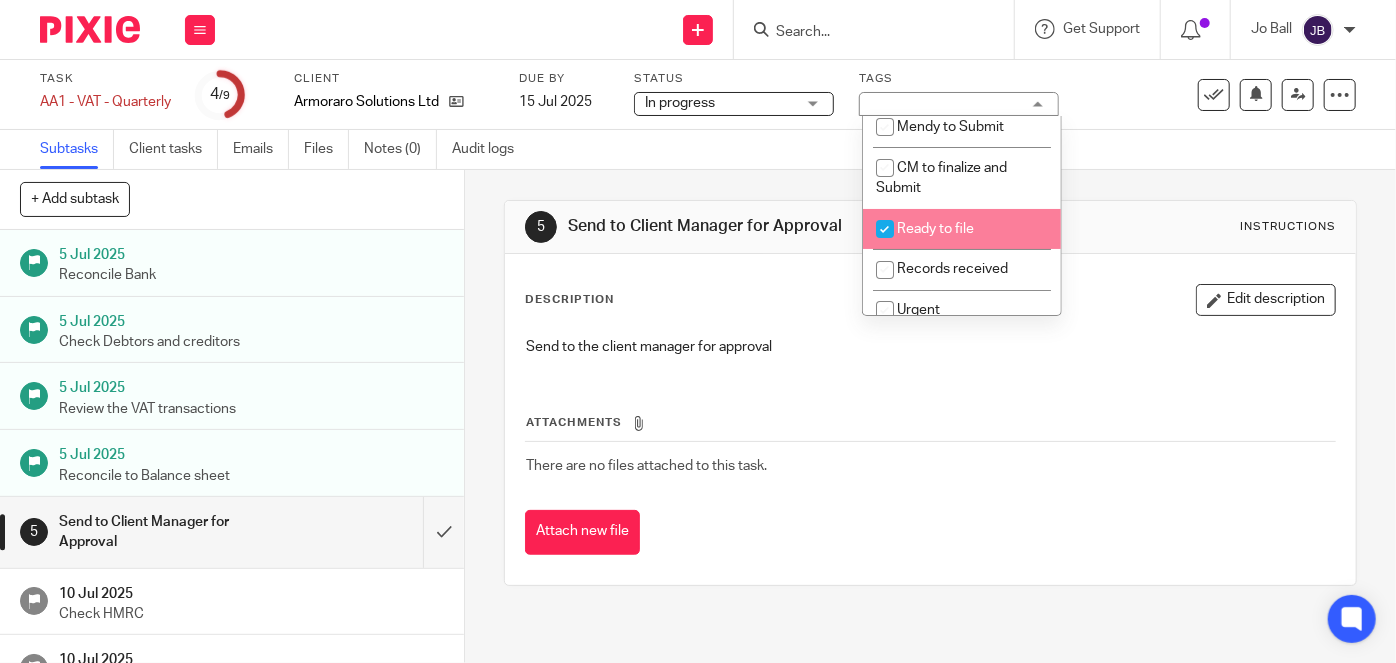 checkbox on "true" 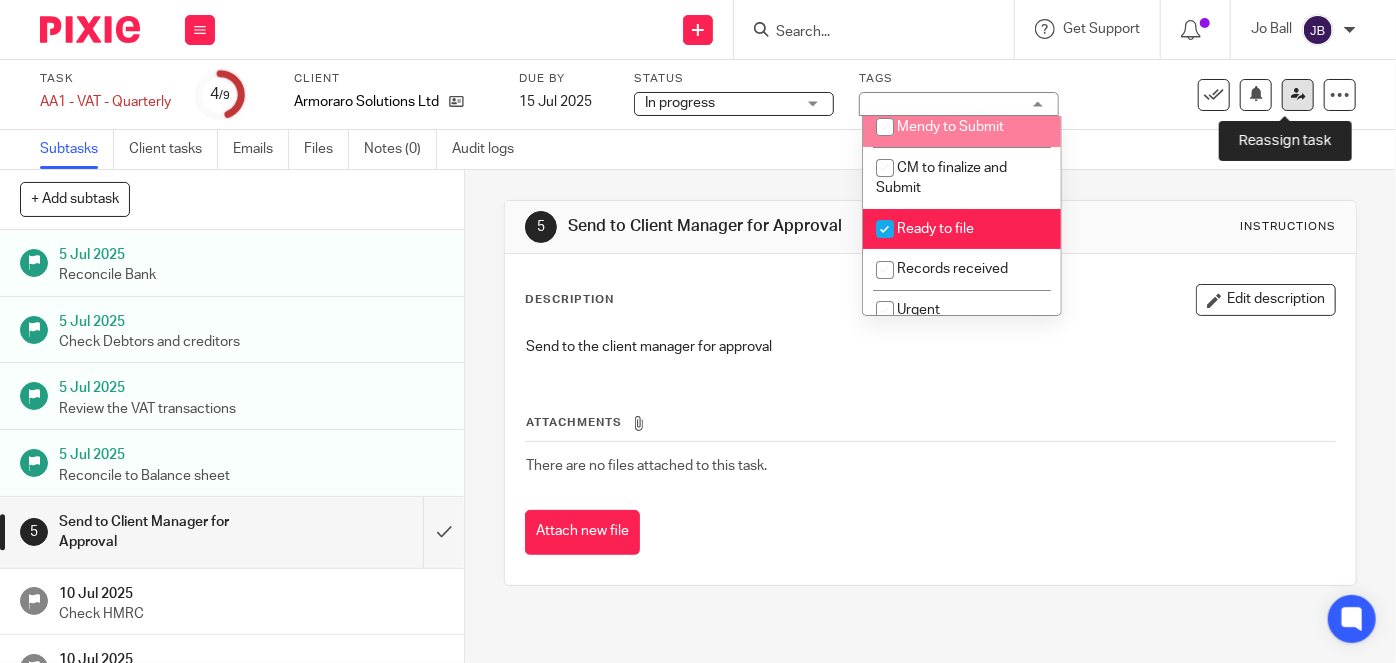 click at bounding box center [1298, 94] 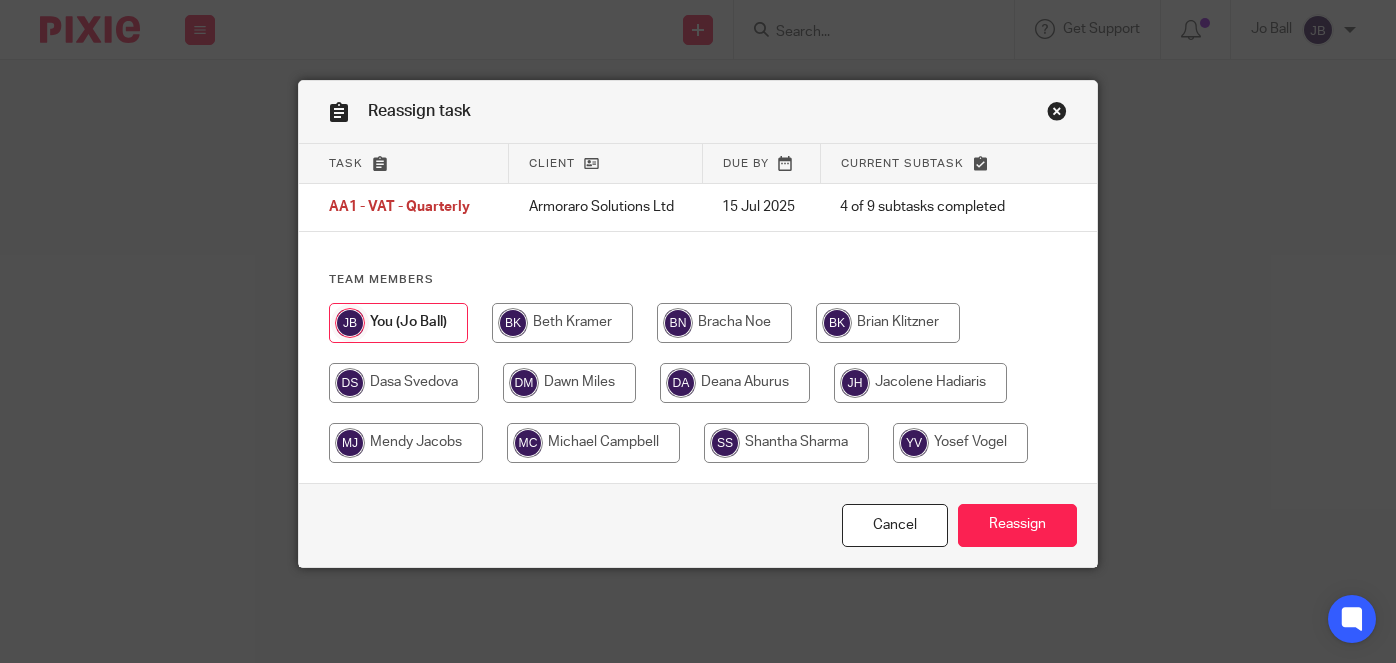 scroll, scrollTop: 0, scrollLeft: 0, axis: both 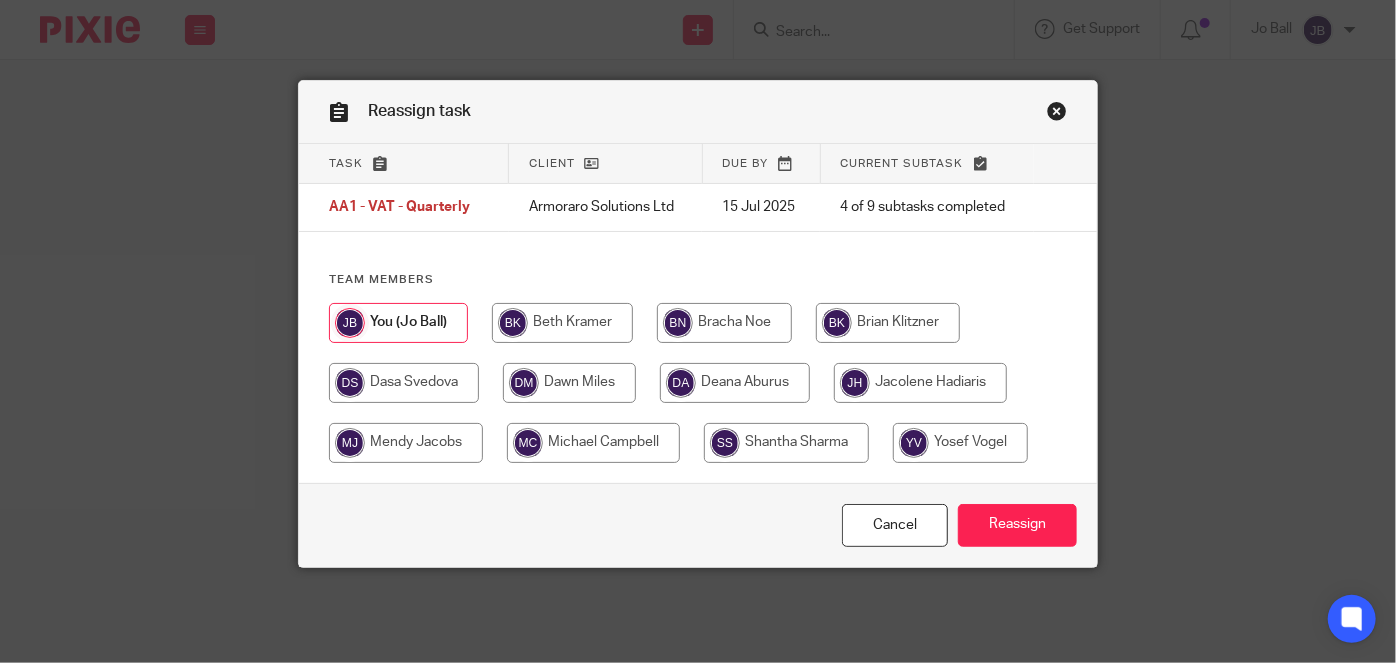 click at bounding box center [786, 443] 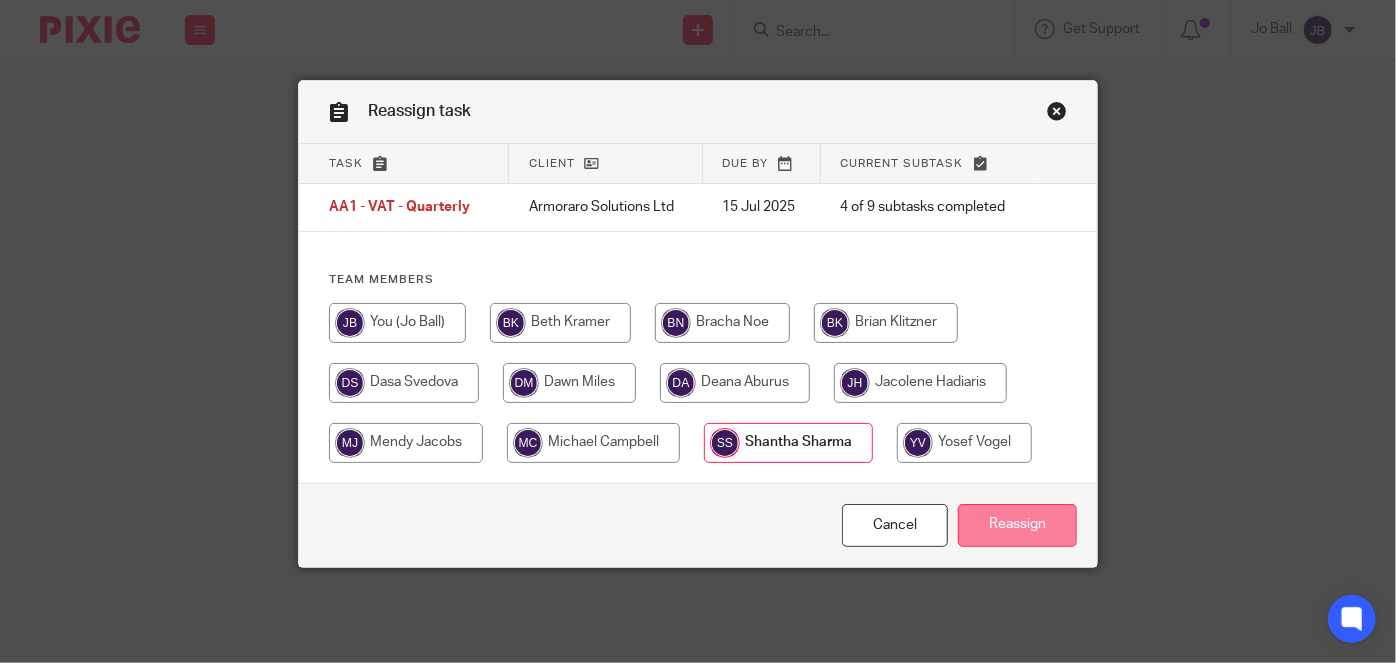 click on "Reassign" at bounding box center [1017, 525] 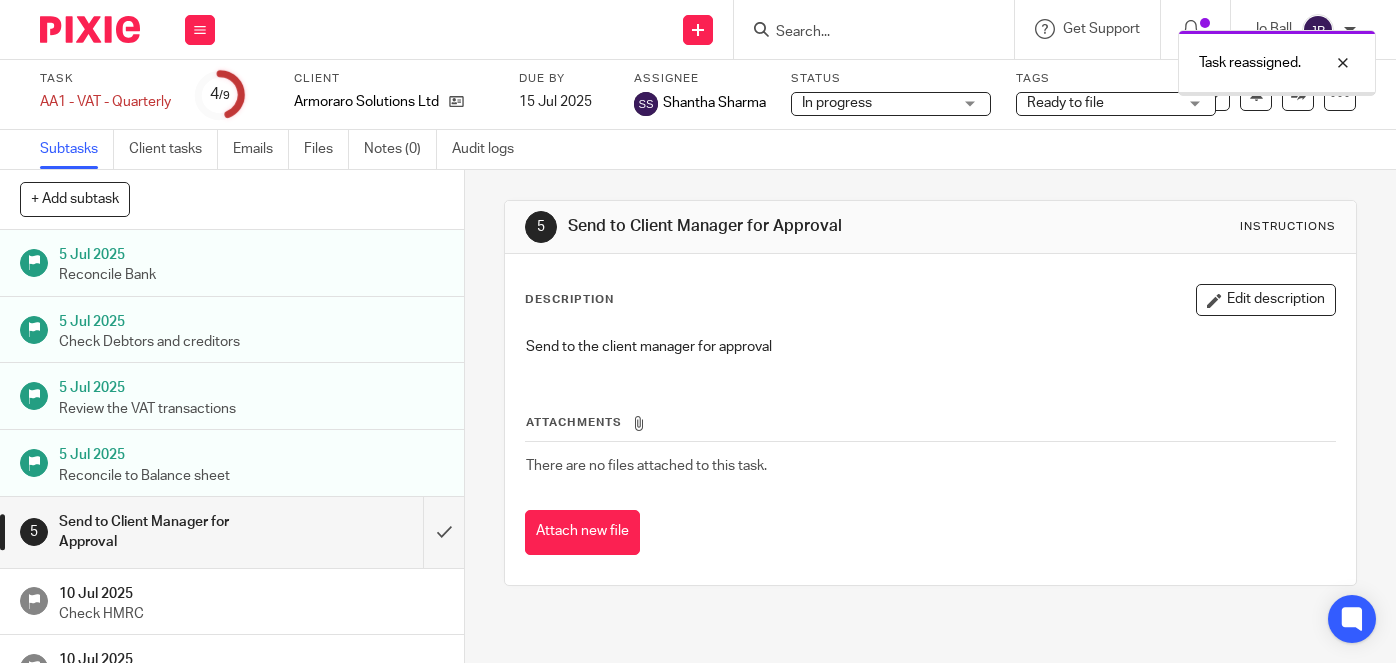 scroll, scrollTop: 0, scrollLeft: 0, axis: both 